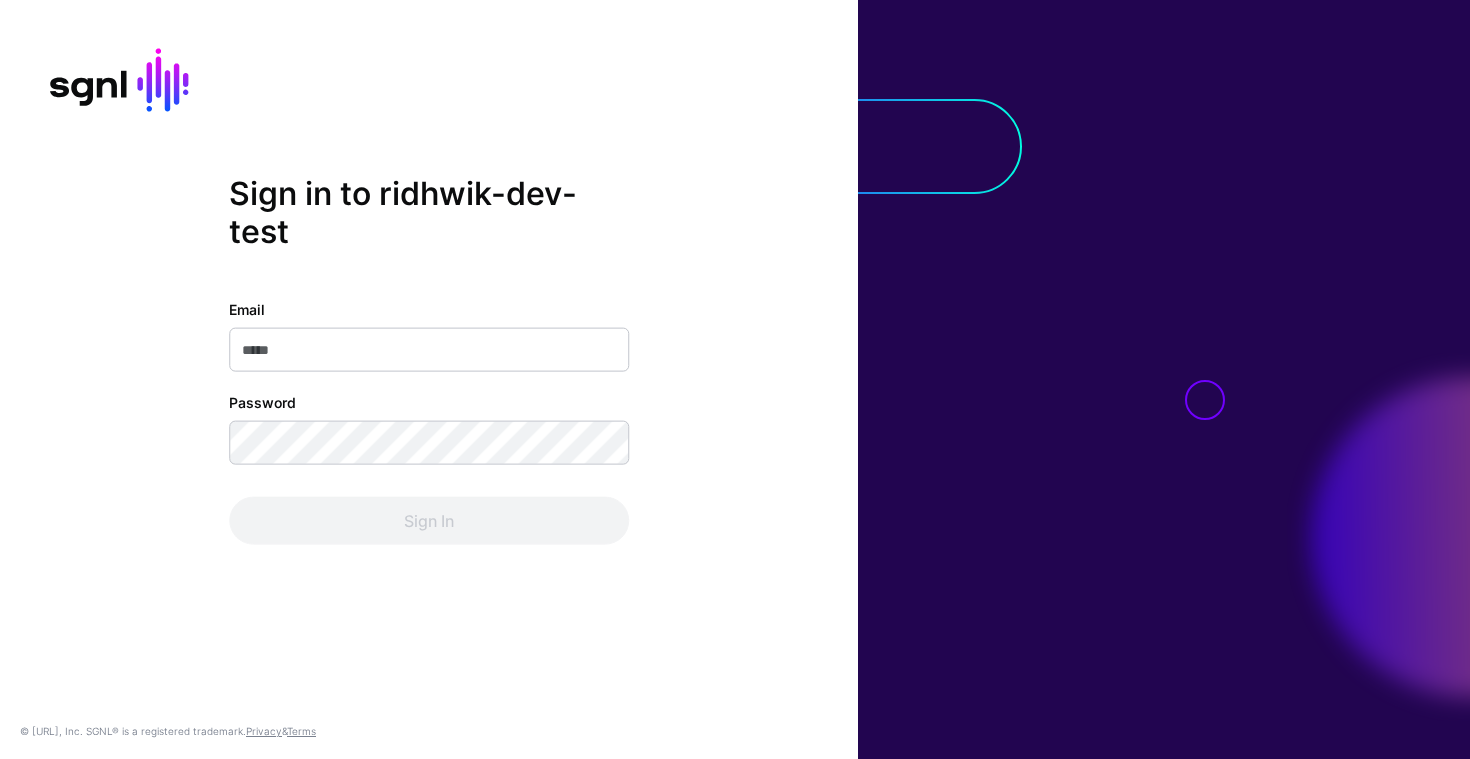 scroll, scrollTop: 0, scrollLeft: 0, axis: both 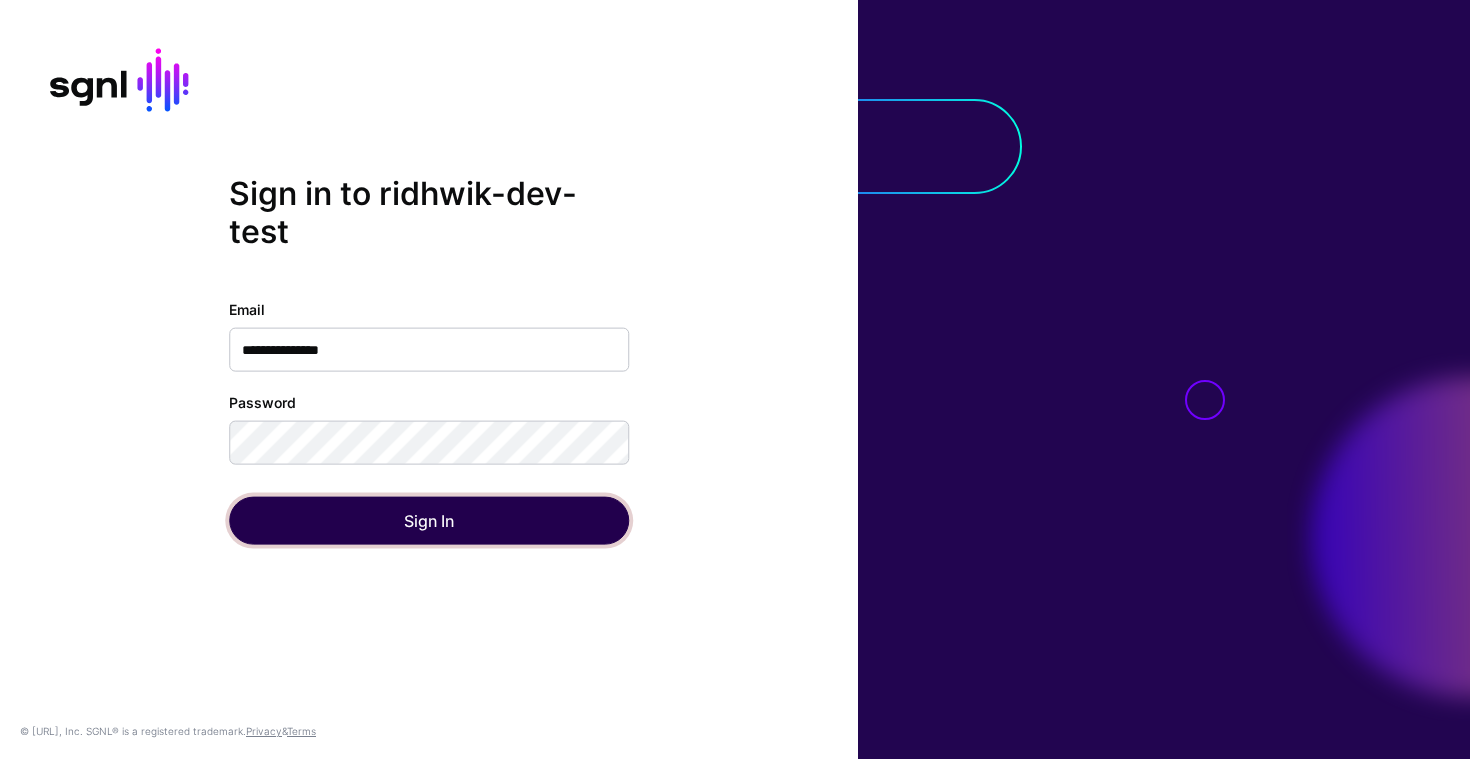 click on "Sign In" 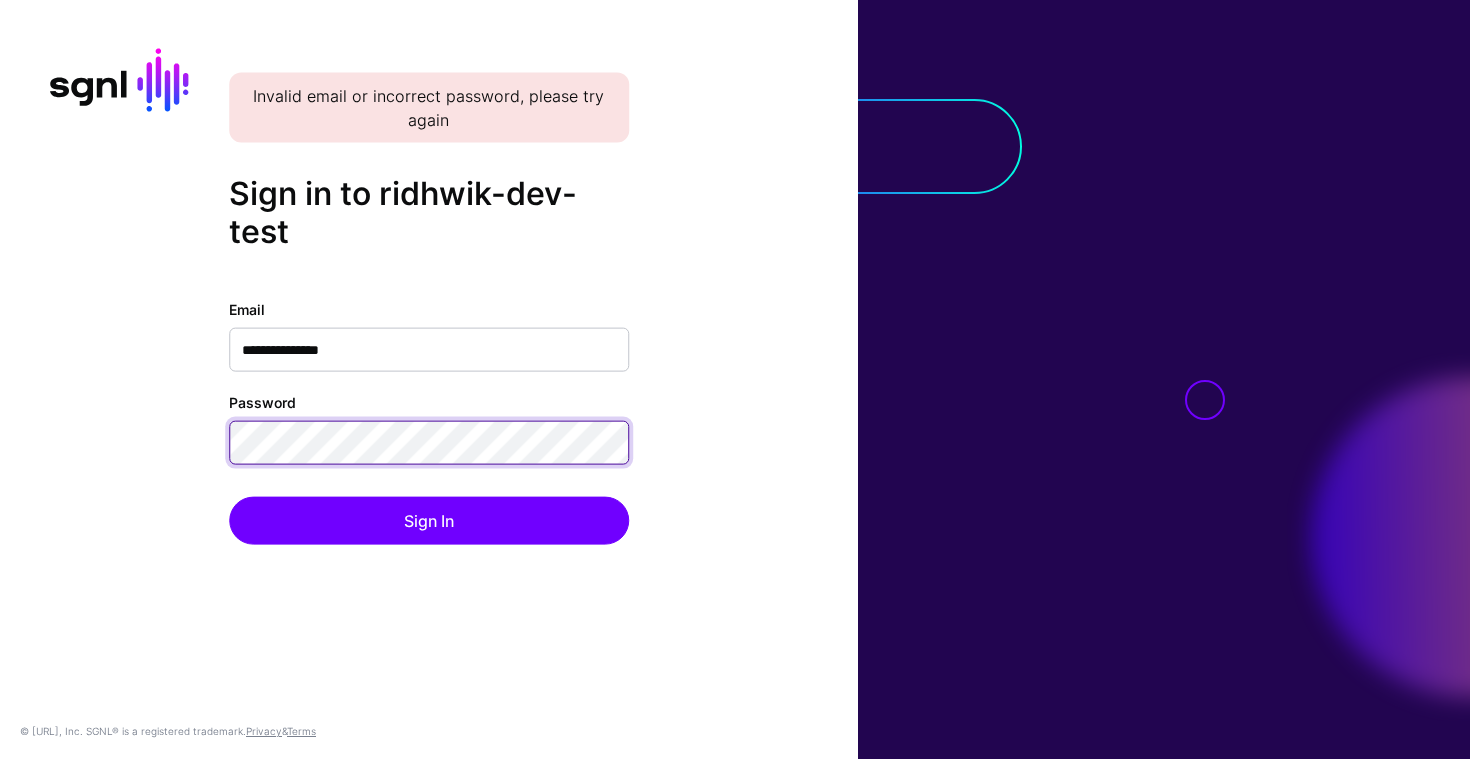 click 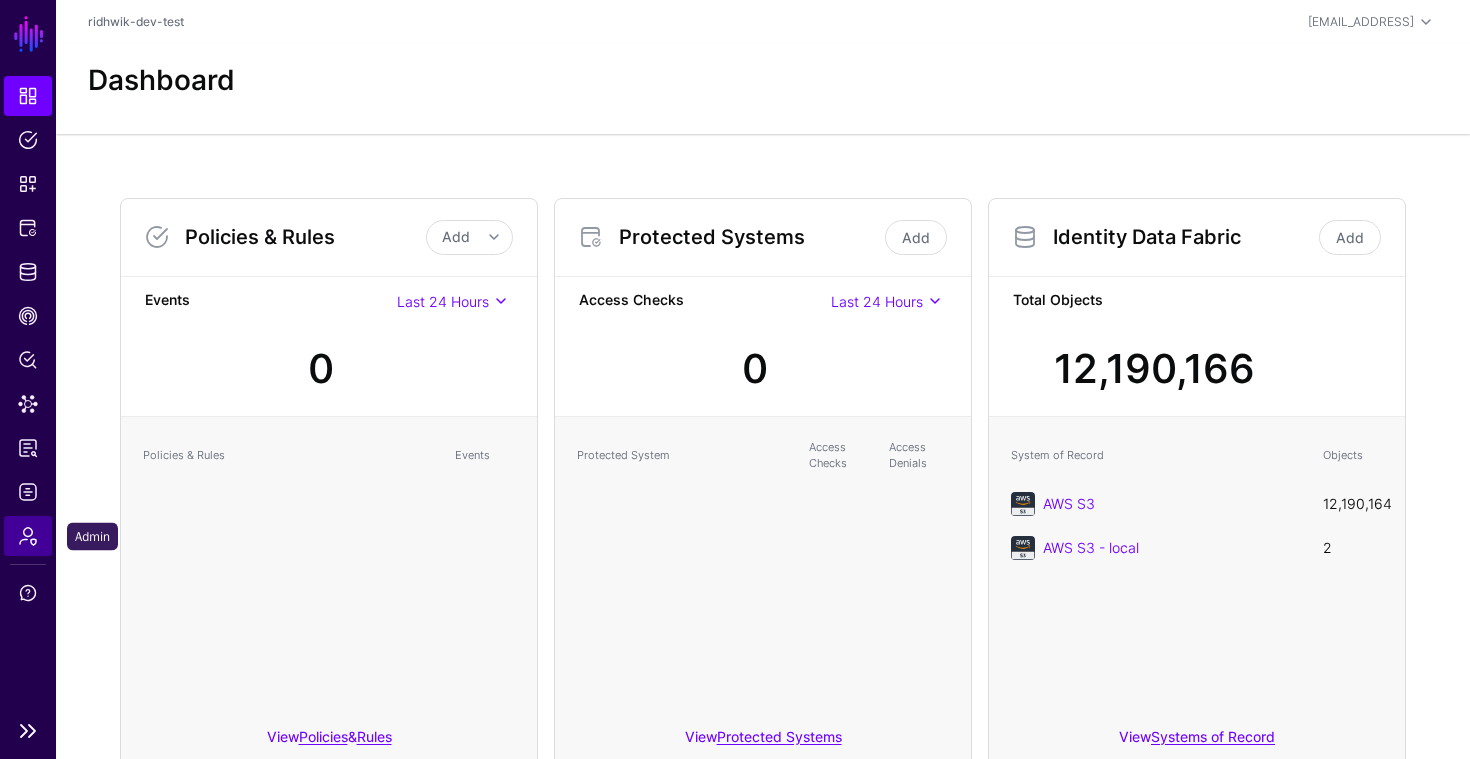 click on "Admin" 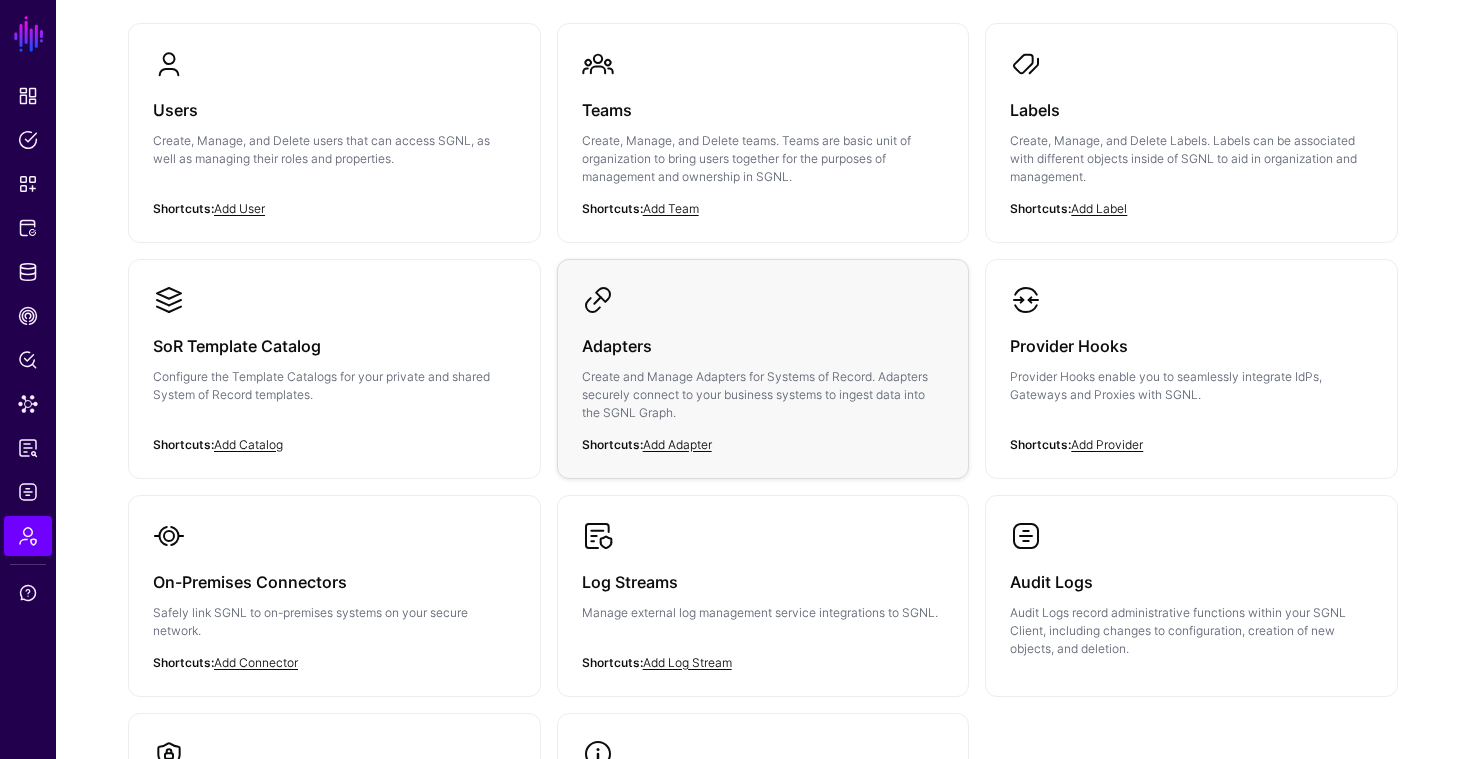 scroll, scrollTop: 193, scrollLeft: 0, axis: vertical 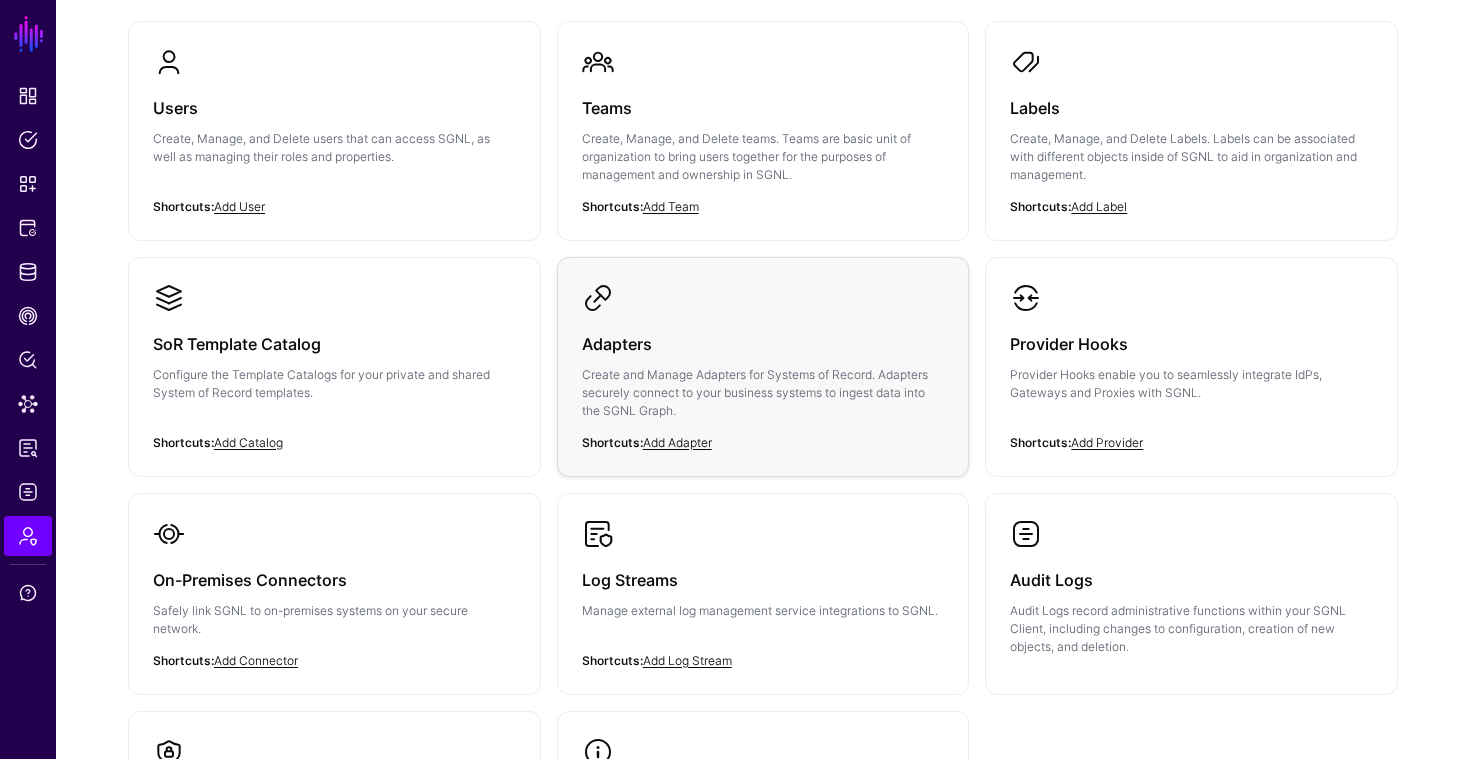 click on "Adapters" 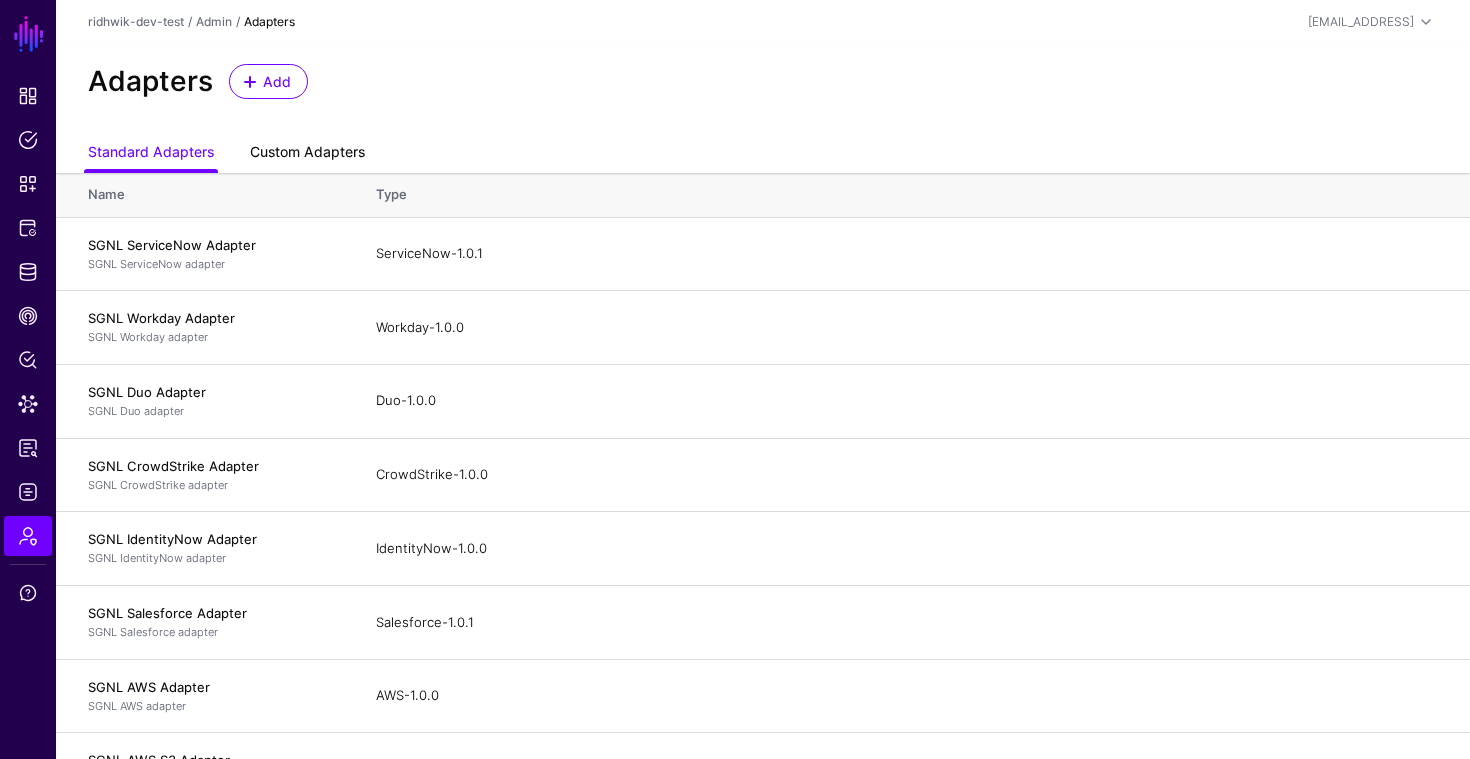 click on "Custom Adapters" 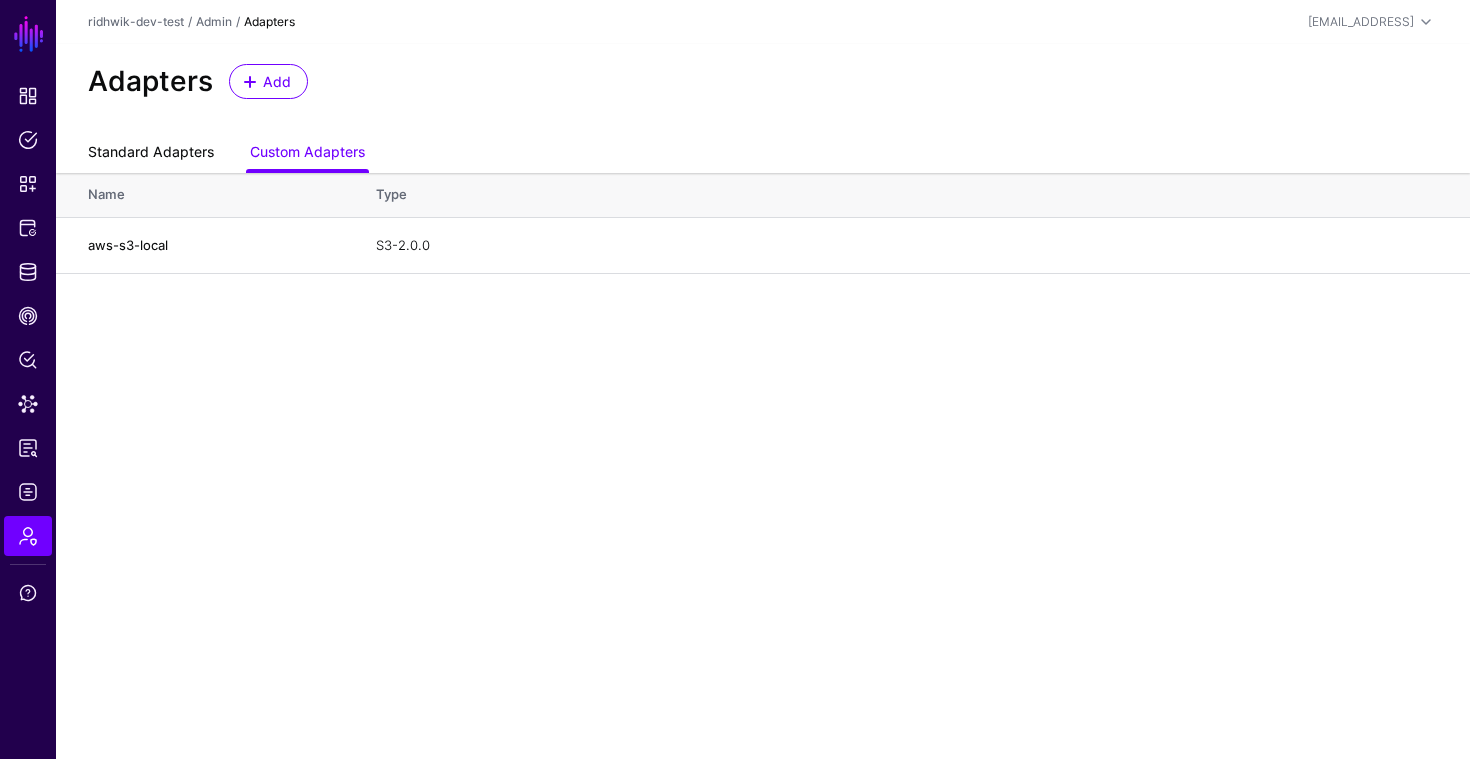 click on "Standard Adapters" 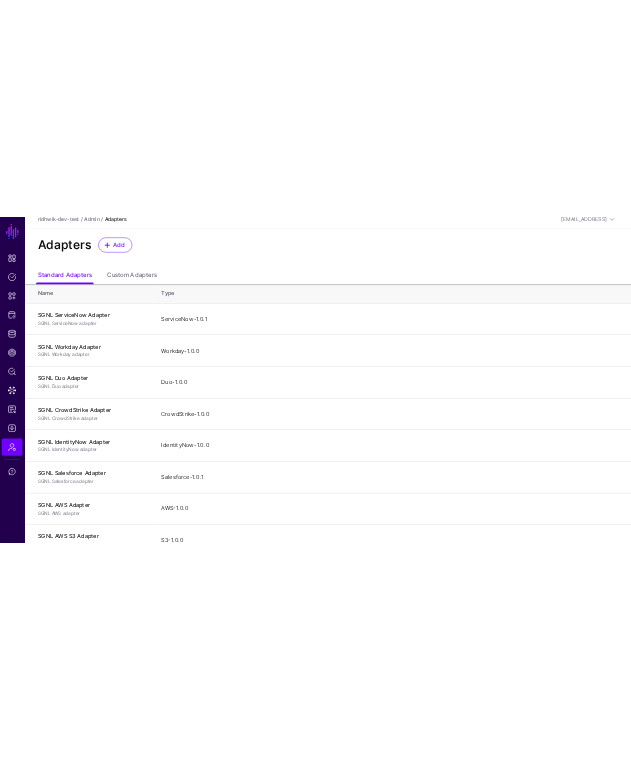 scroll, scrollTop: 0, scrollLeft: 0, axis: both 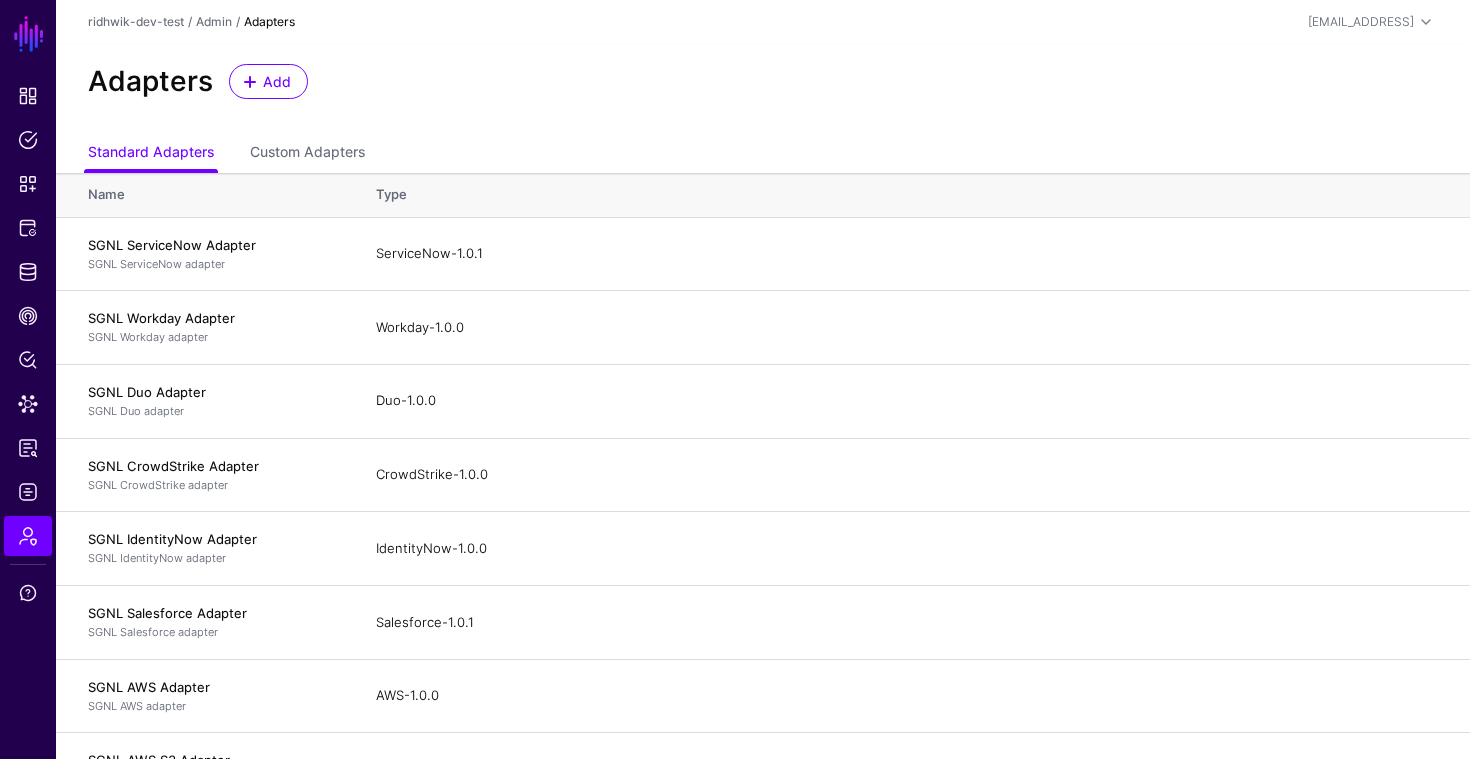 click on "Adapters Add" 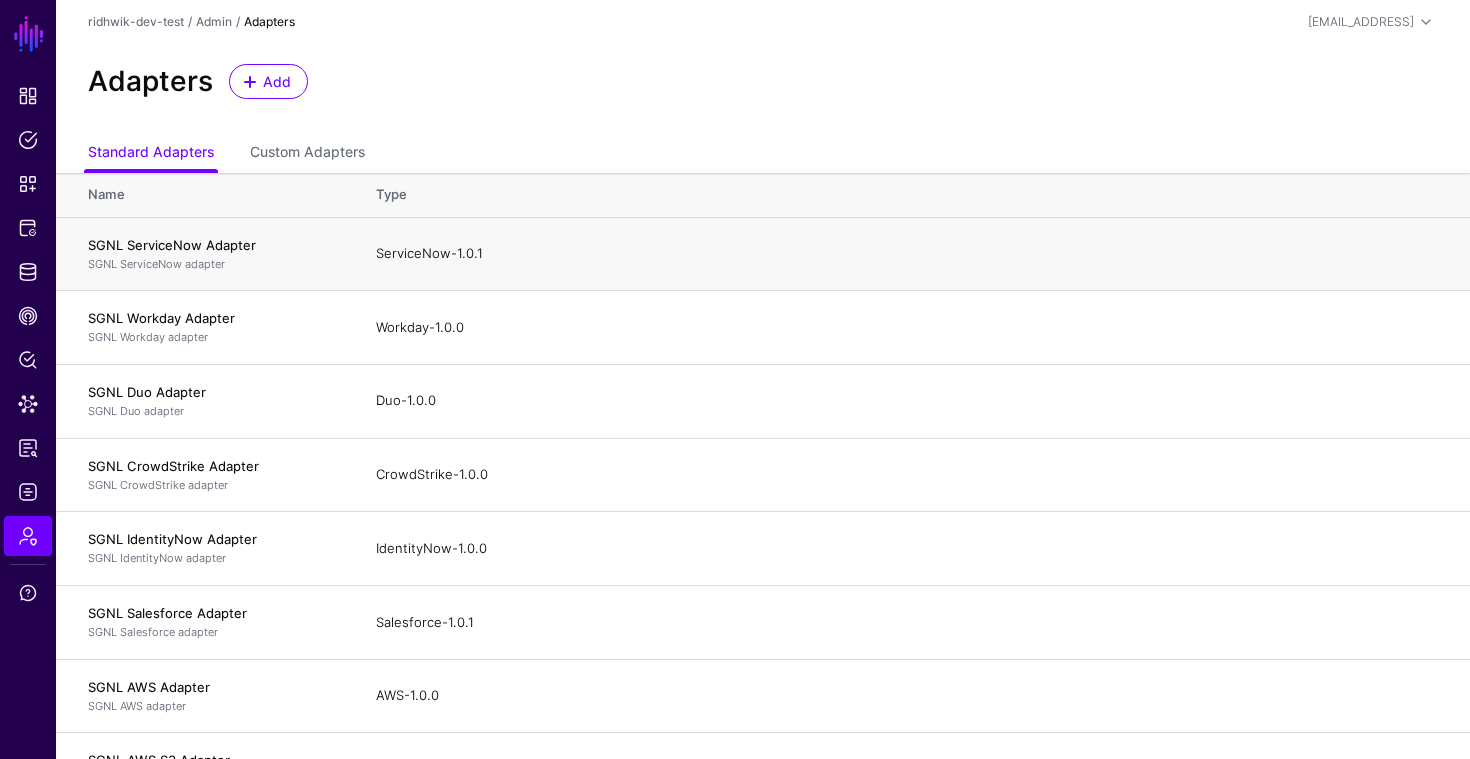 click on "SGNL ServiceNow Adapter" 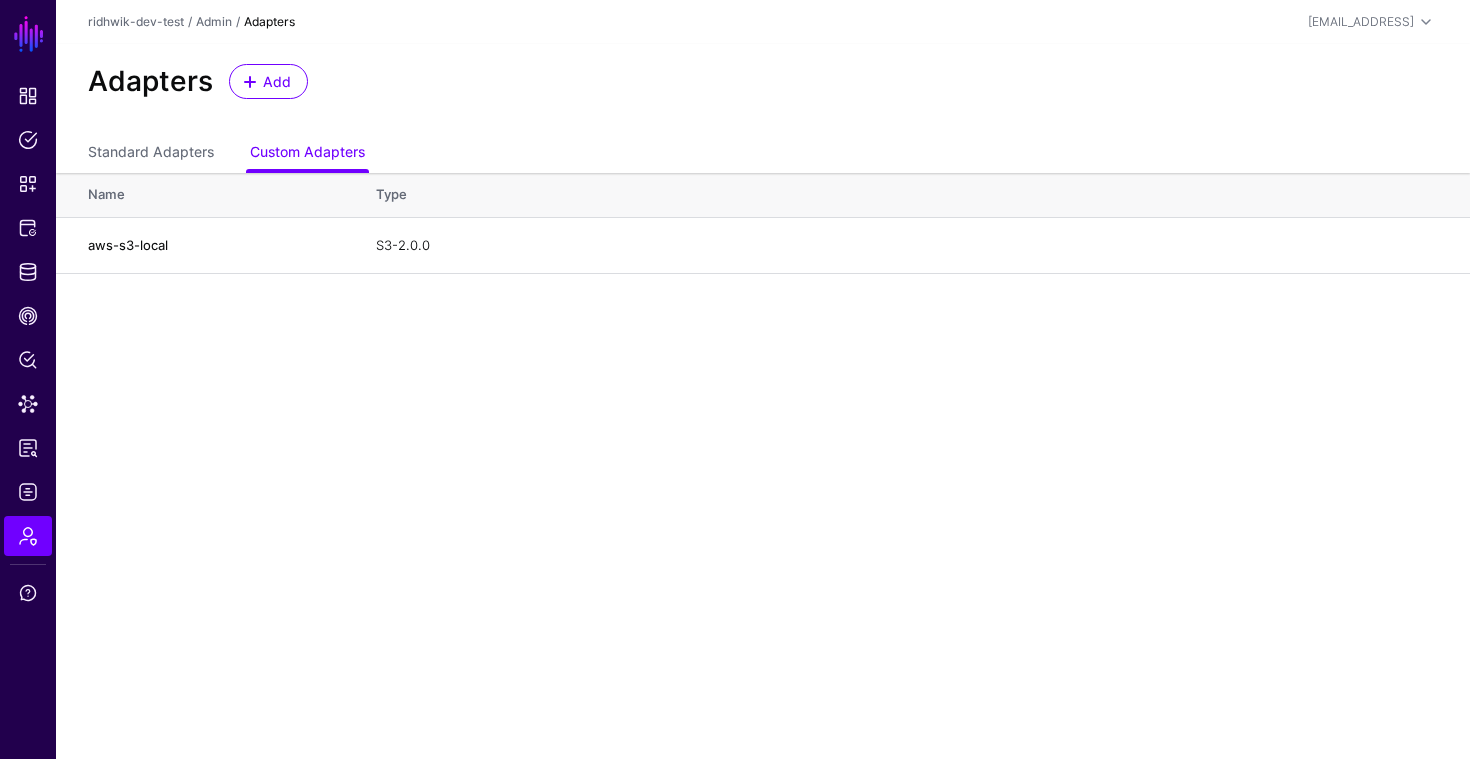 click on "SGNL Dashboard Policies Snippets Protected Systems Identity Data Fabric CAEP Hub Policy Lens Data Lens Reports Logs Admin Support  ridhwik-dev-test  /  Admin  / Adapters  [EMAIL_ADDRESS]  Ridhwik [PERSON_NAME] [EMAIL_ADDRESS] ridhwik-dev-test Log out Adapters Add  Standard Adapters   Custom Adapters  Name Type aws-s3-local  S3-2.0.0   Edit   Delete" 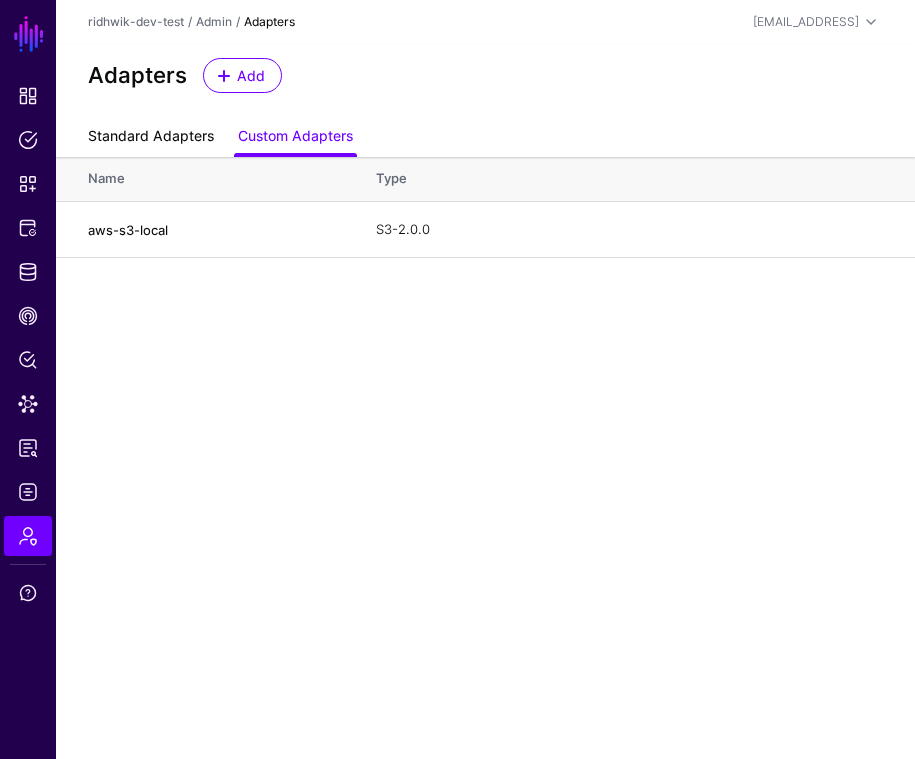 click on "Standard Adapters" 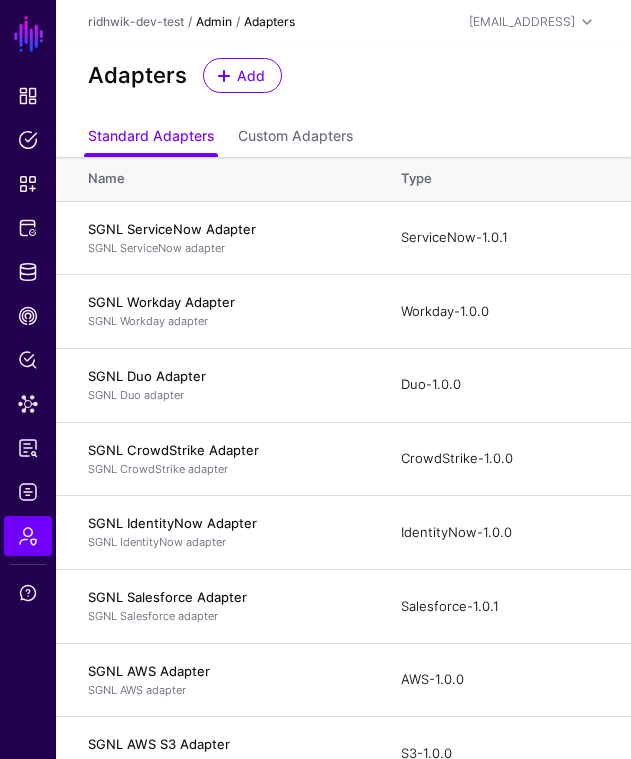 click on "Admin" 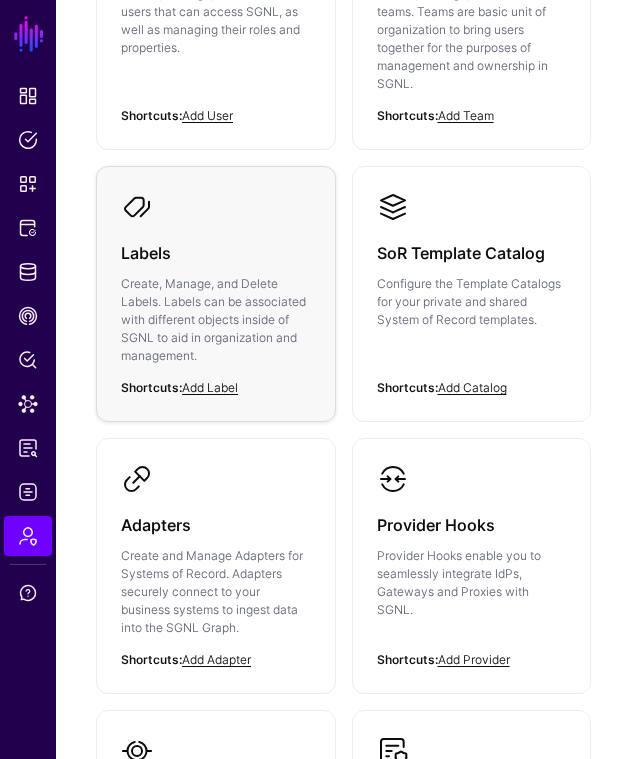 scroll, scrollTop: 327, scrollLeft: 0, axis: vertical 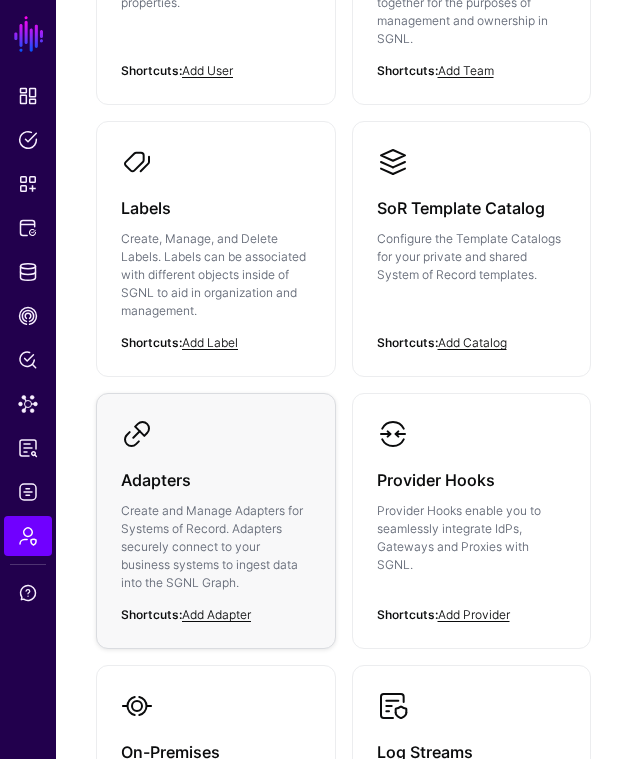 click on "Adapters" 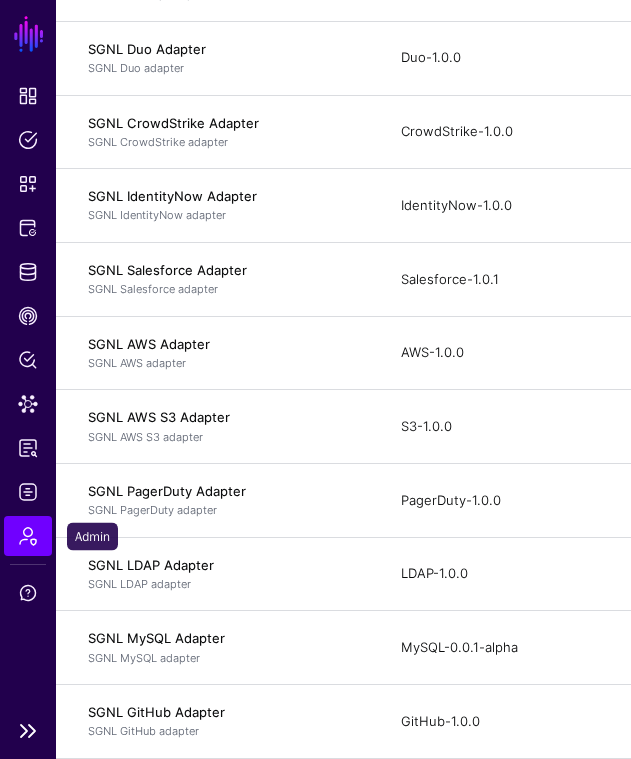click on "Admin" 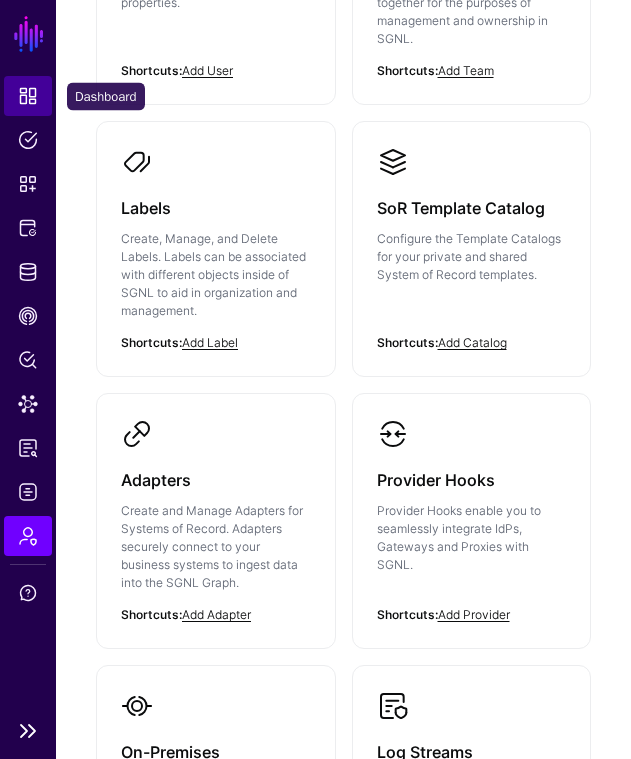 click on "Dashboard" 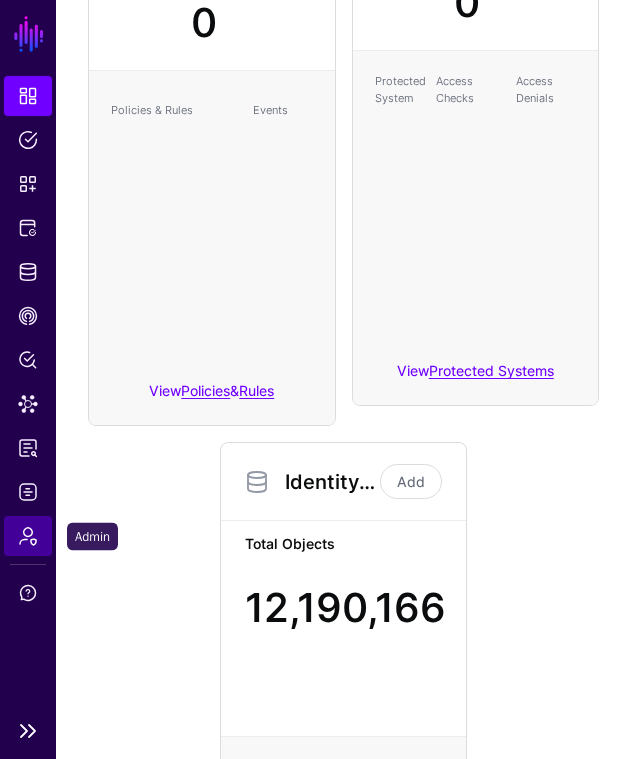 click on "Admin" 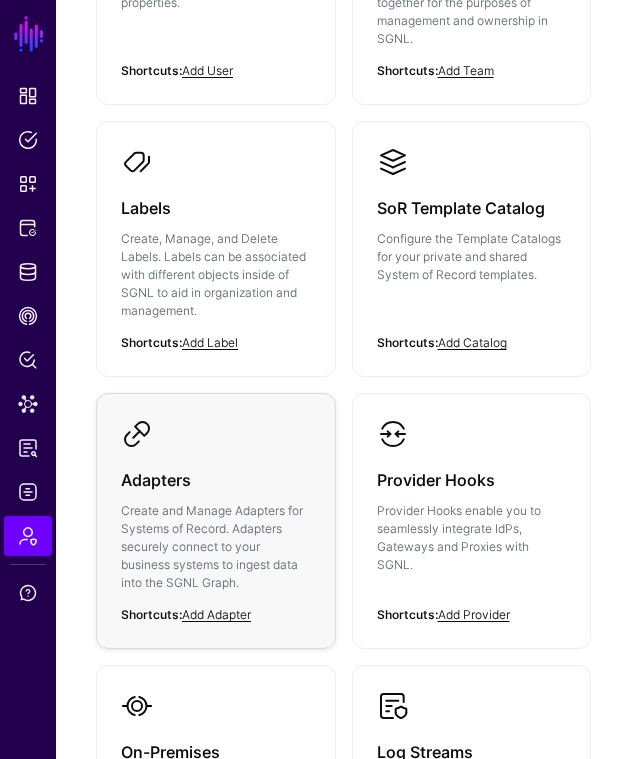 click on "Adapters" 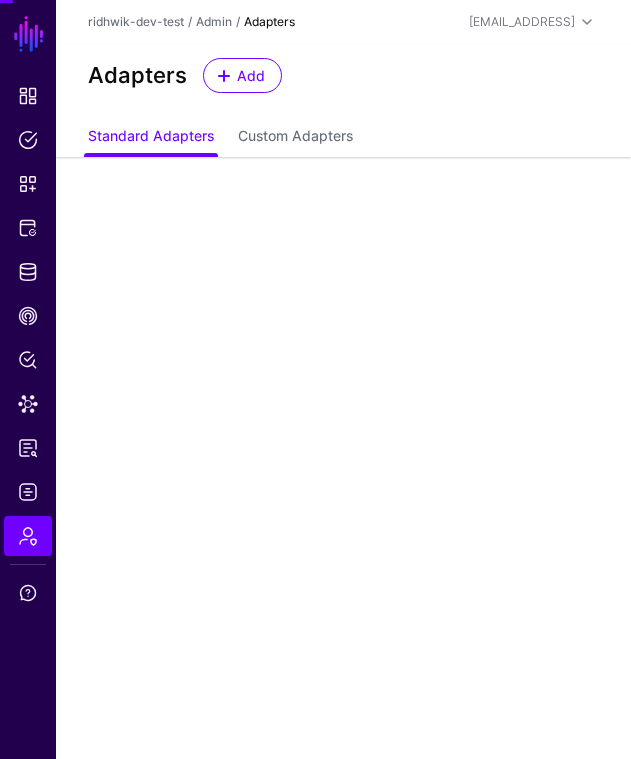 scroll, scrollTop: 0, scrollLeft: 0, axis: both 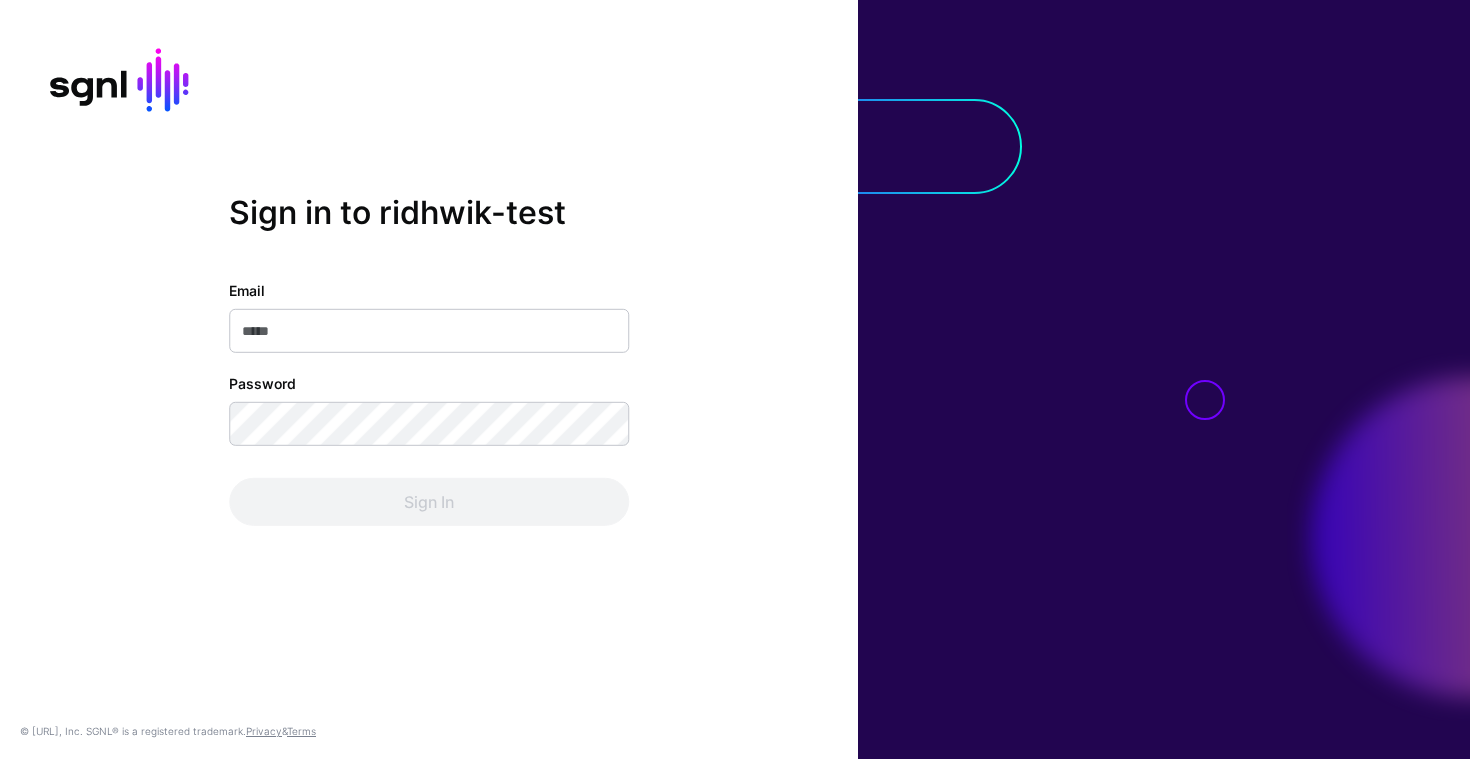 type on "**********" 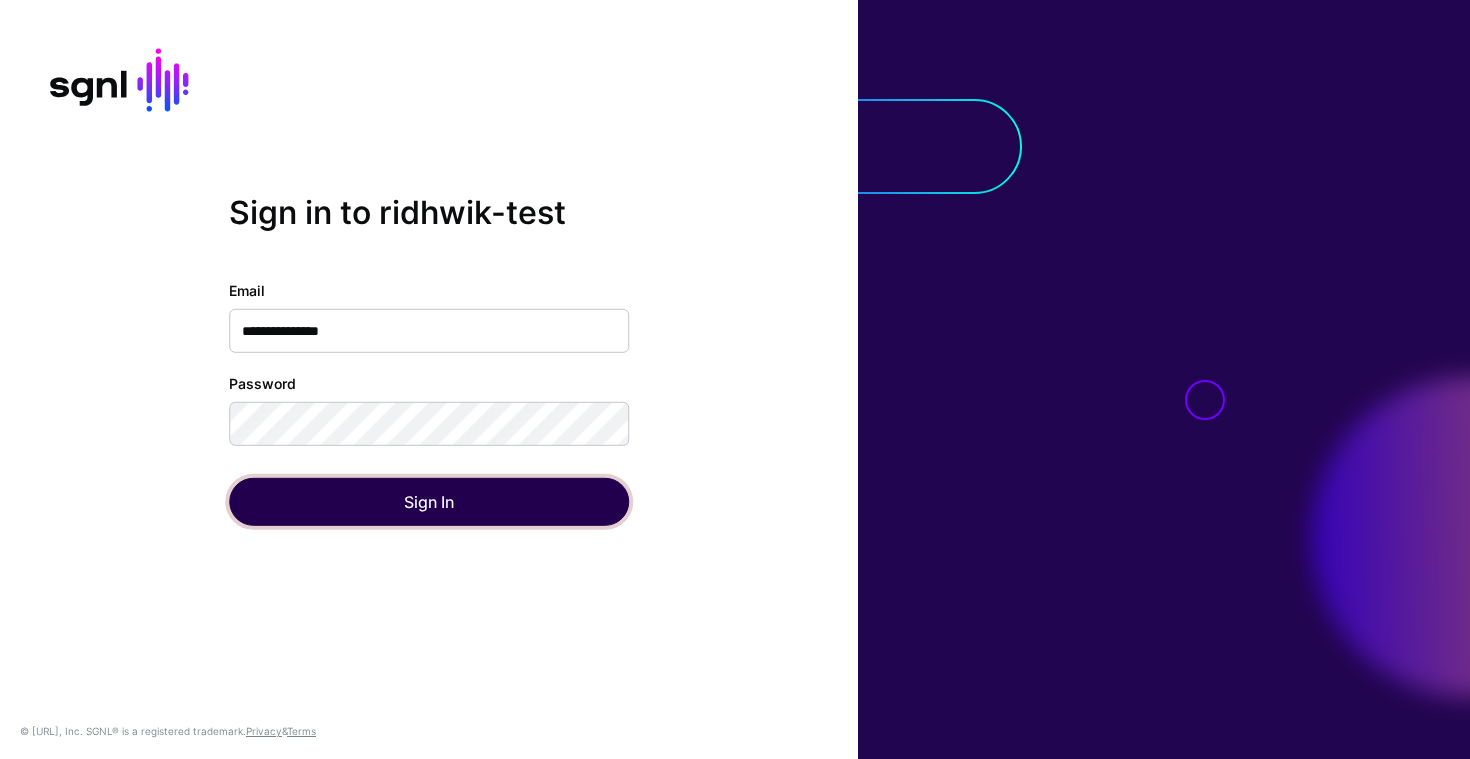 click on "Sign In" 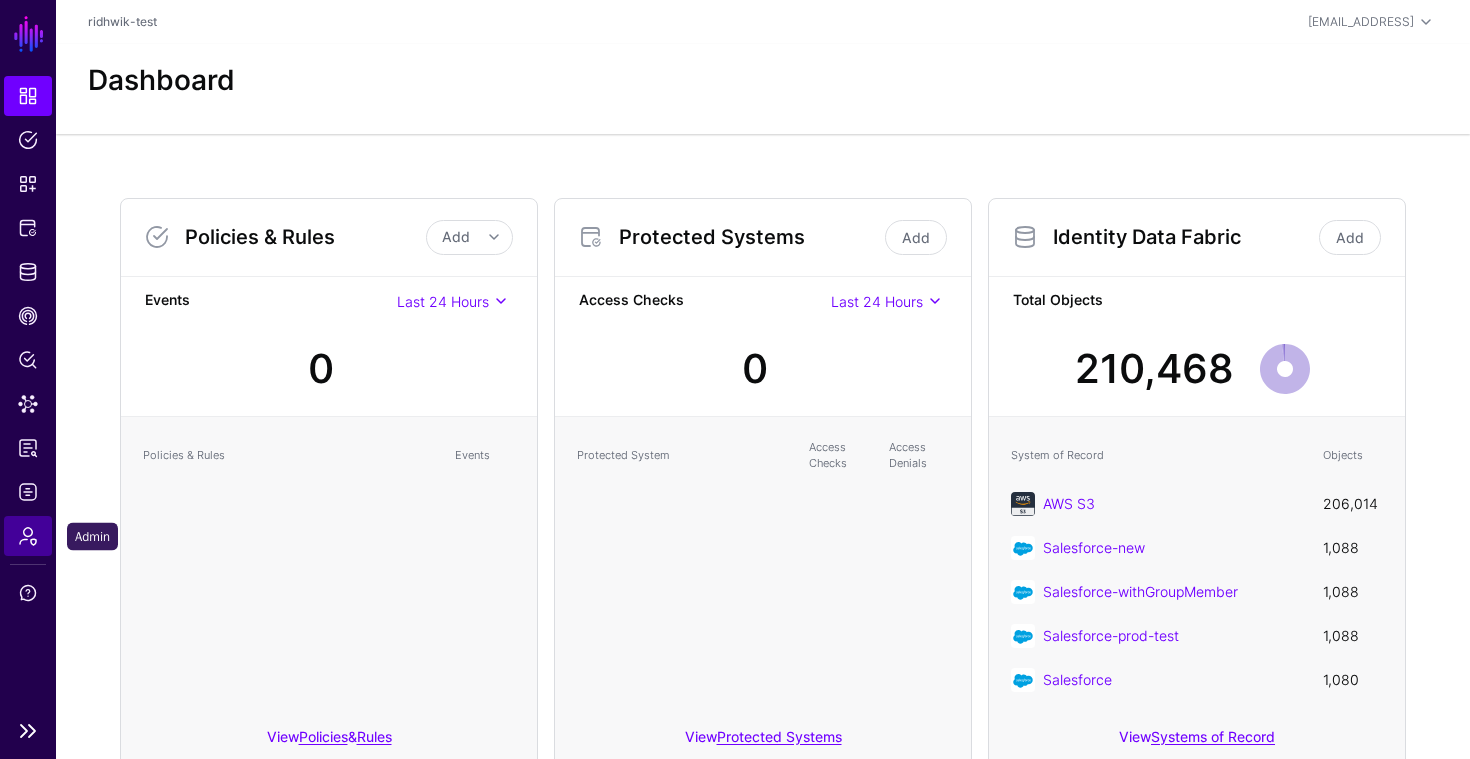 click on "Admin" 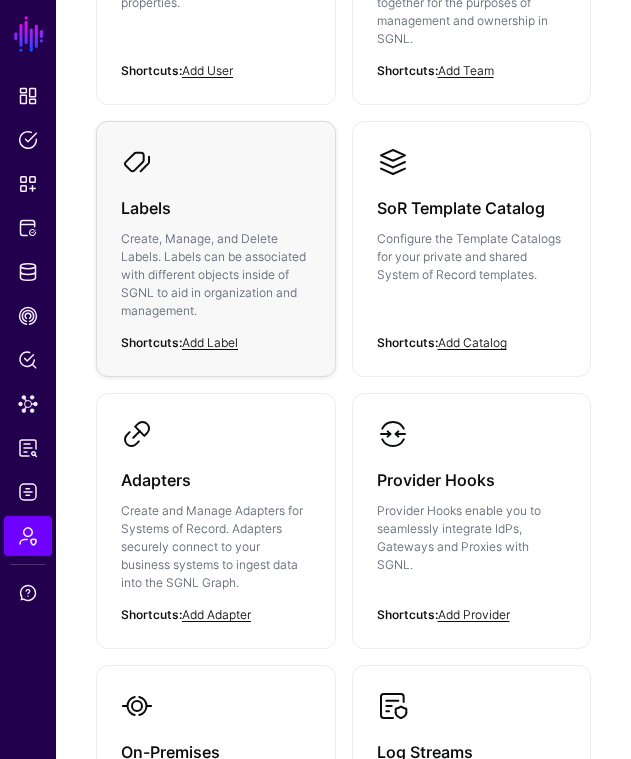 scroll, scrollTop: 350, scrollLeft: 0, axis: vertical 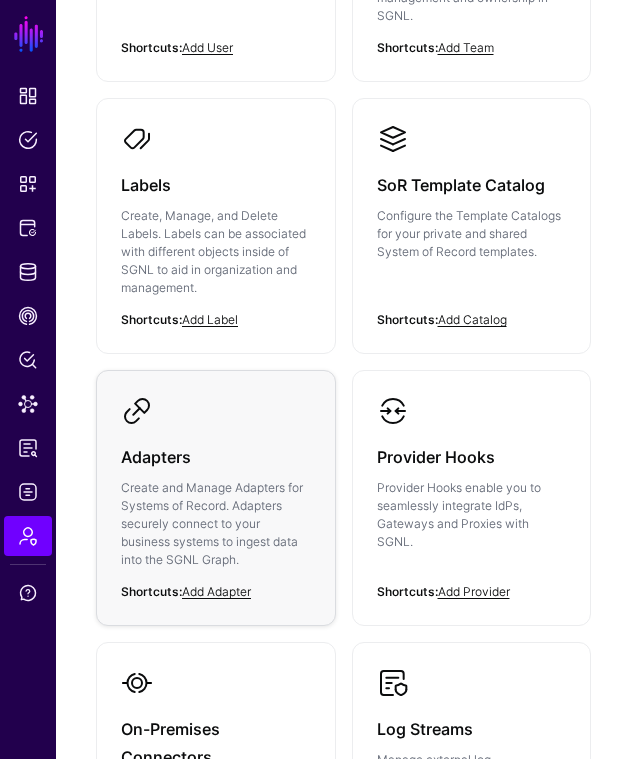 click on "Create and Manage Adapters for Systems of Record. Adapters securely connect to your business systems to ingest data into the SGNL Graph." 